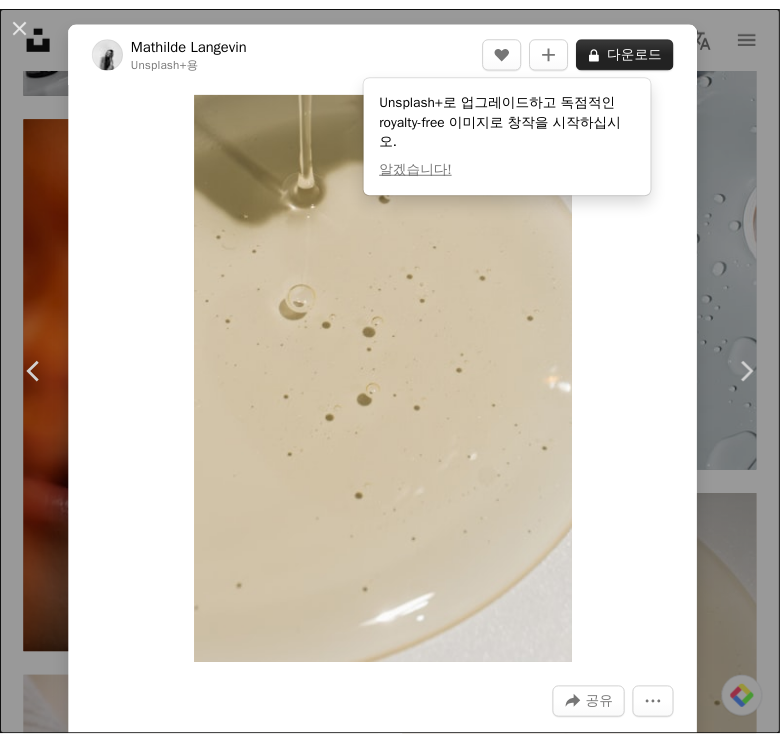 scroll, scrollTop: 10932, scrollLeft: 0, axis: vertical 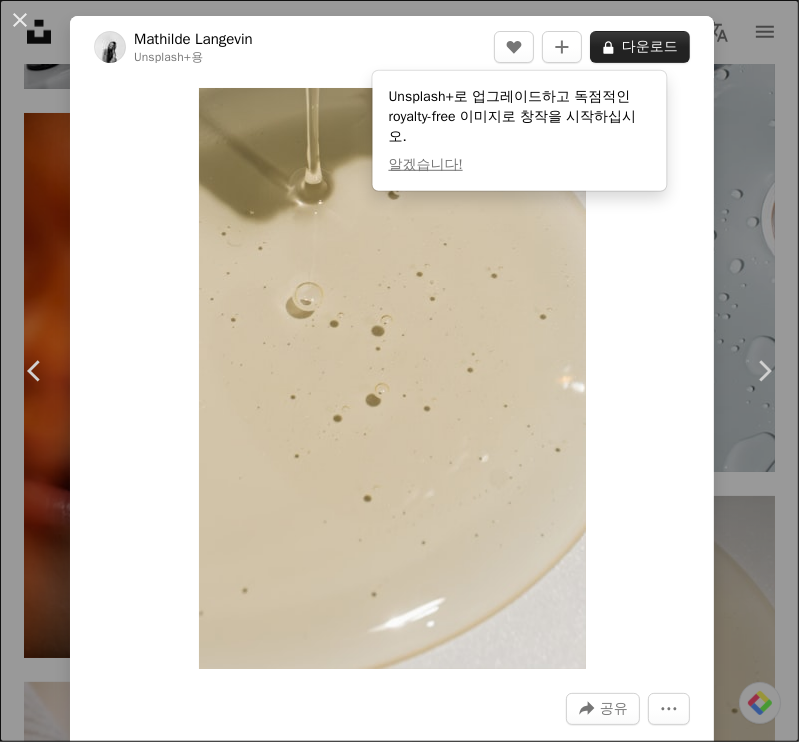 click on "A lock 다운로드" at bounding box center (640, 47) 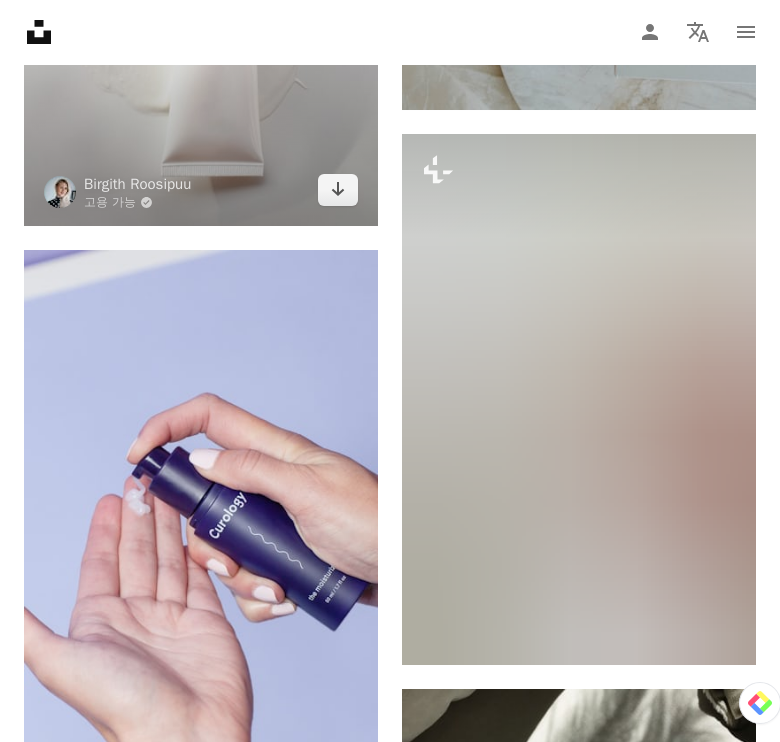 scroll, scrollTop: 17932, scrollLeft: 0, axis: vertical 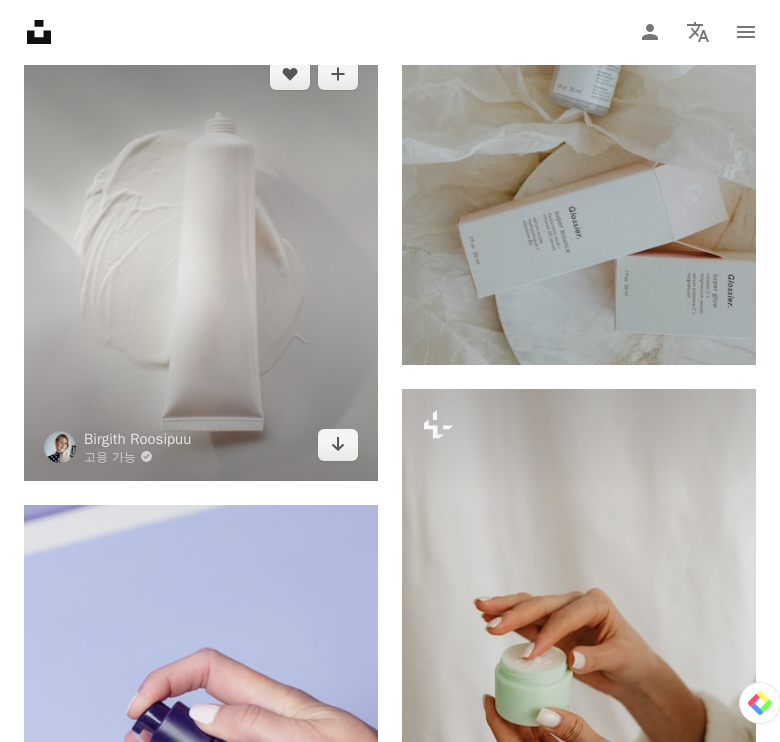 click at bounding box center (201, 259) 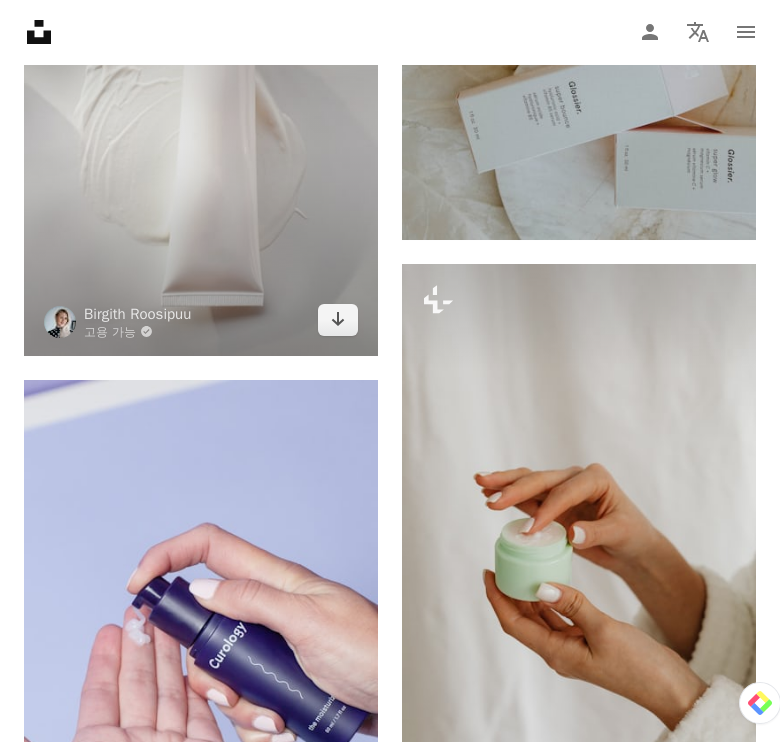 click at bounding box center [201, 134] 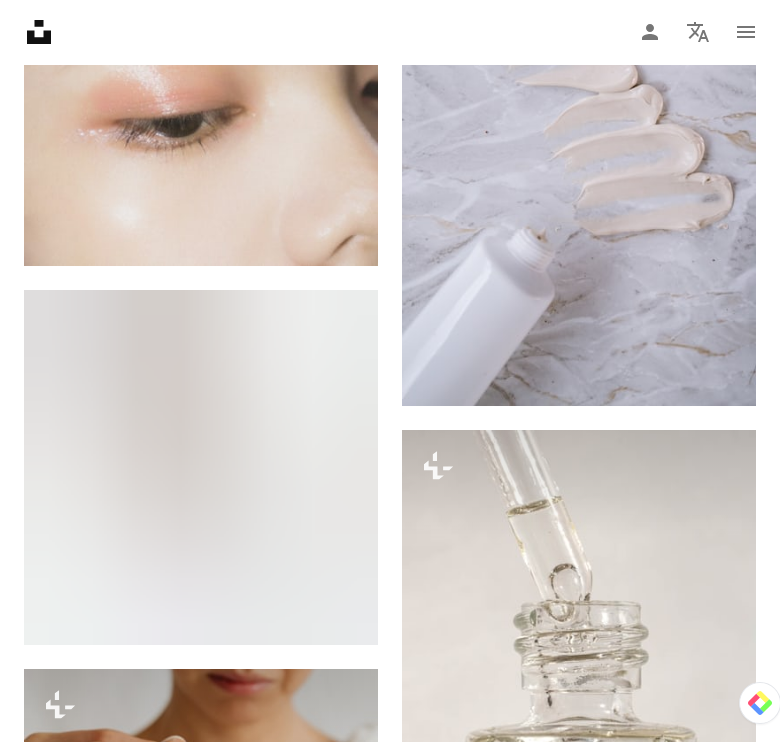 scroll, scrollTop: 20807, scrollLeft: 0, axis: vertical 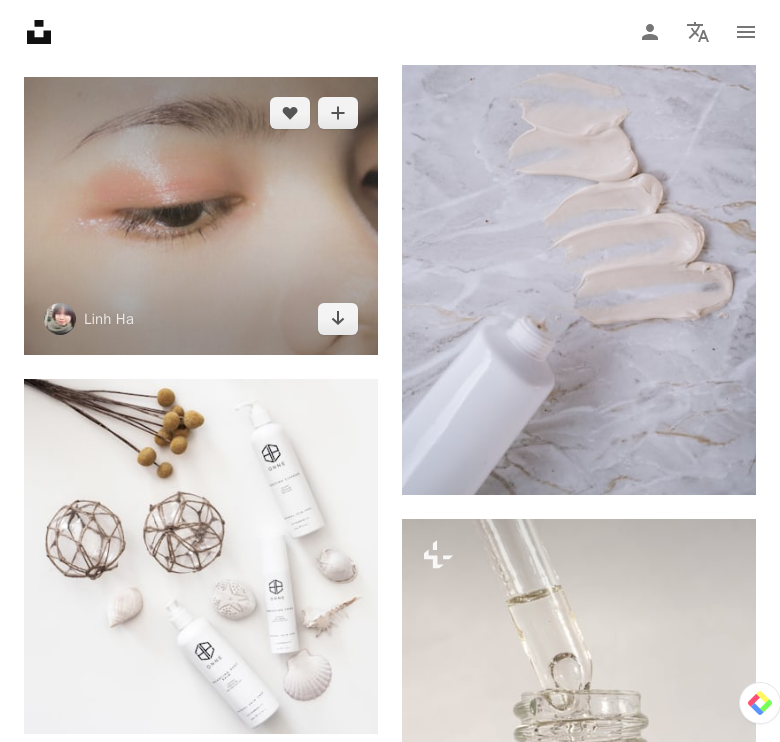 click at bounding box center [201, 216] 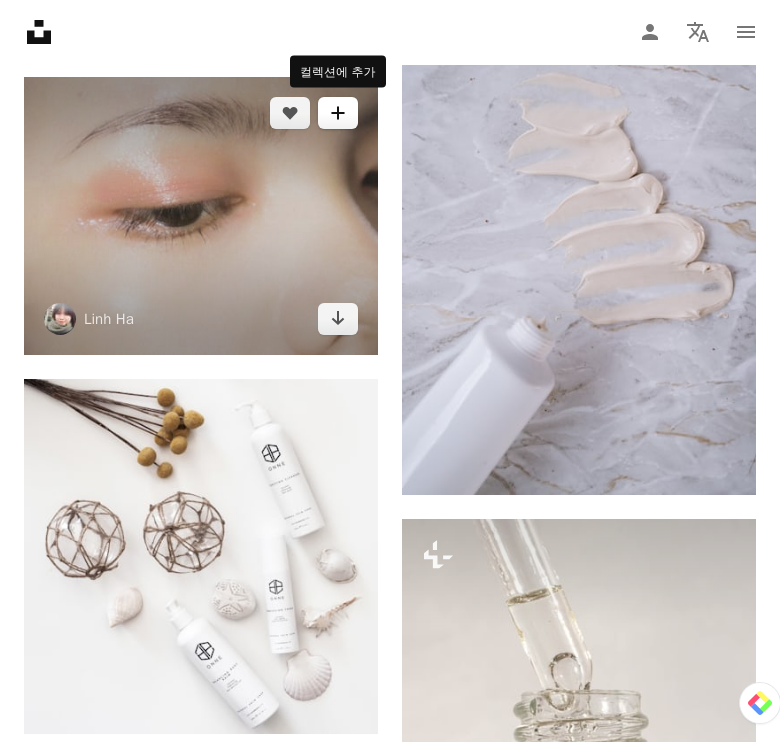 click on "A plus sign" 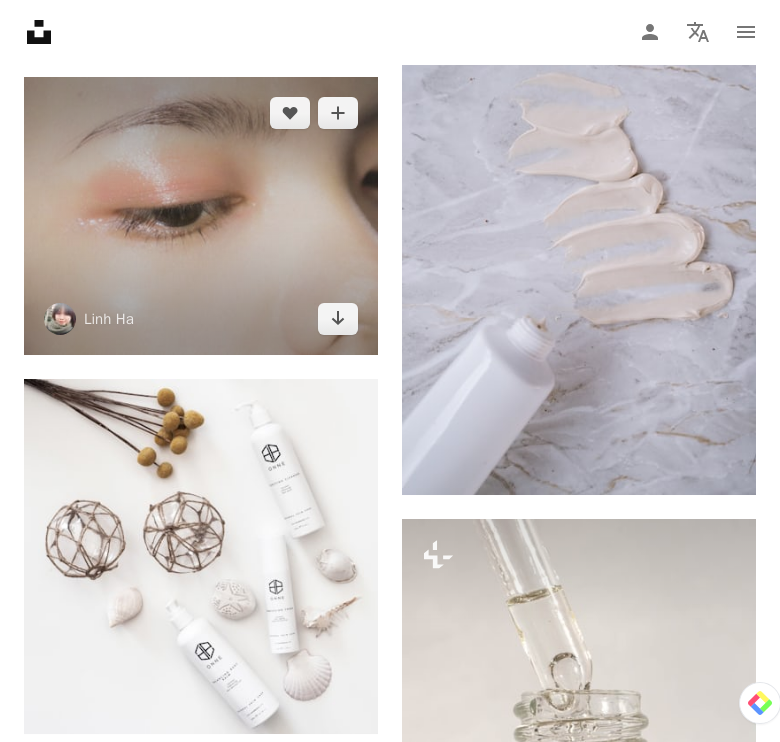 scroll, scrollTop: 20557, scrollLeft: 0, axis: vertical 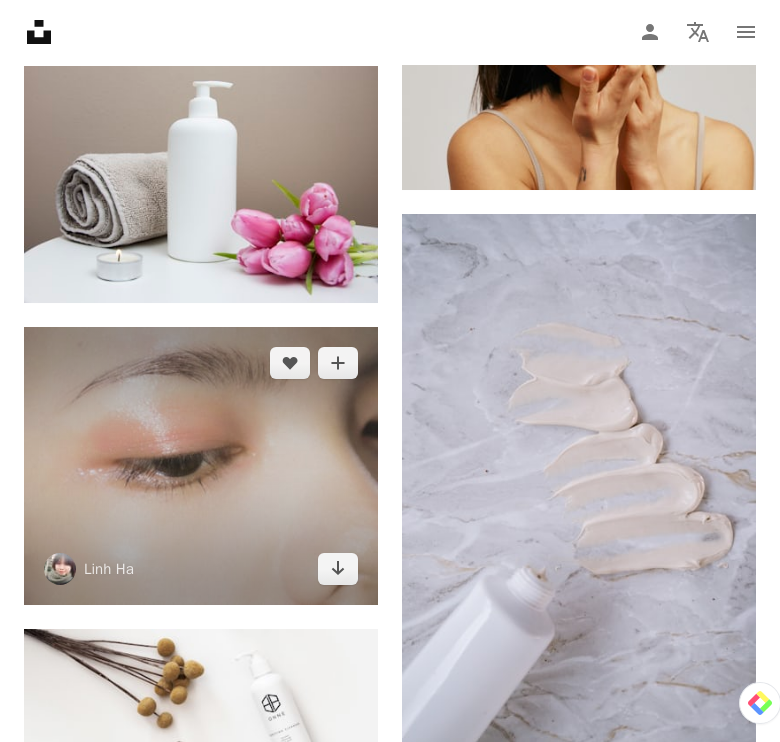 click at bounding box center (201, 466) 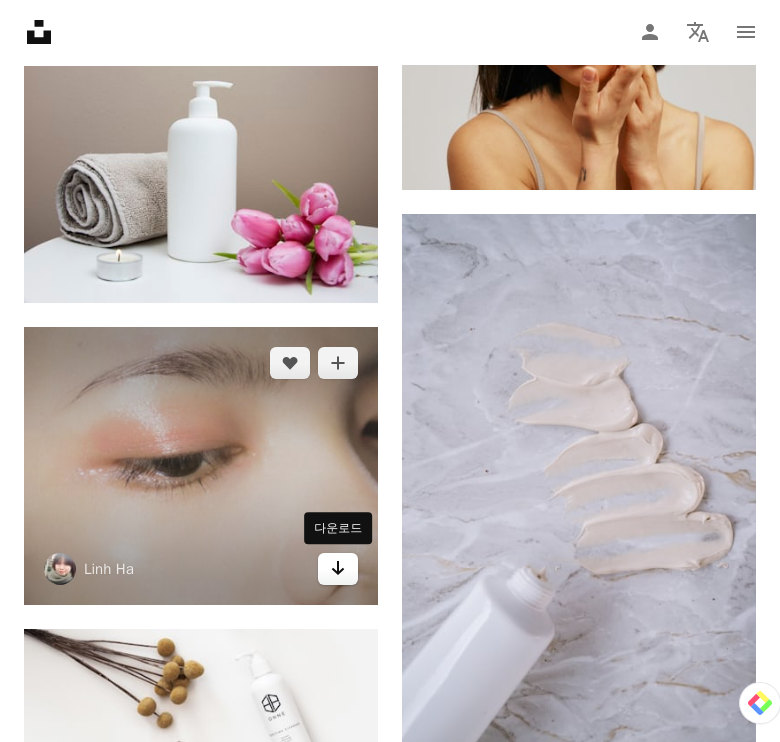 click on "Arrow pointing down" at bounding box center [338, 569] 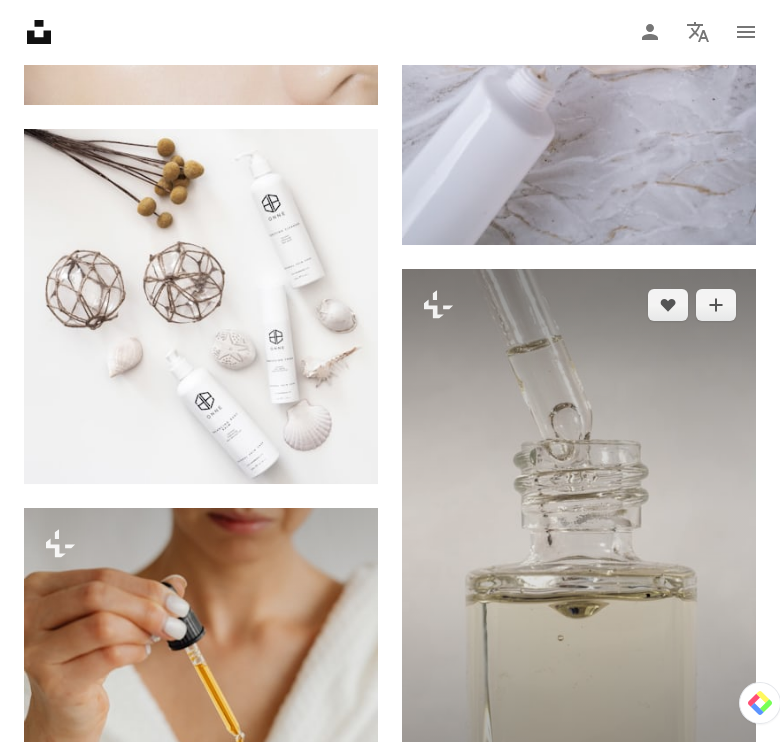 scroll, scrollTop: 21182, scrollLeft: 0, axis: vertical 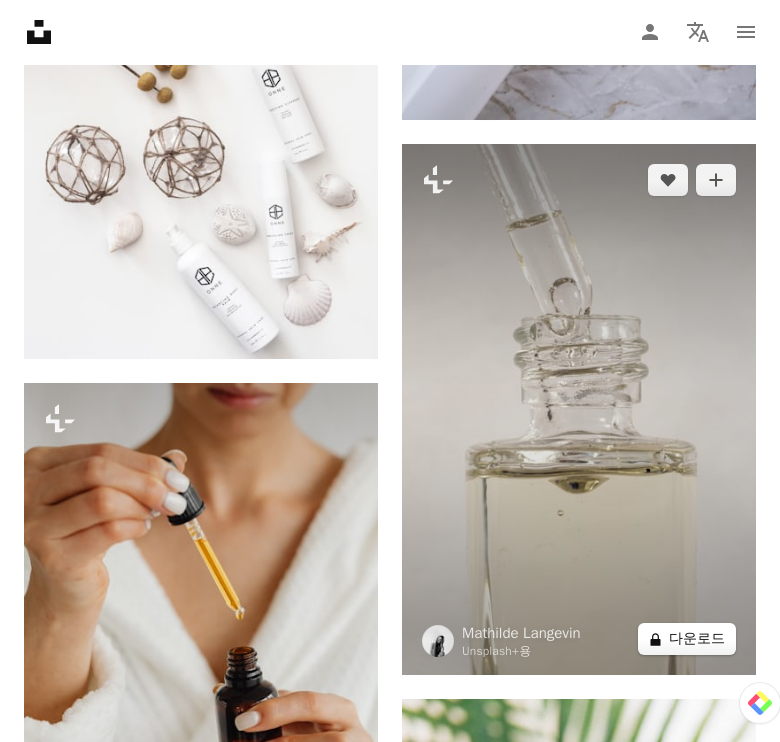 click on "A lock 다운로드" at bounding box center (687, 639) 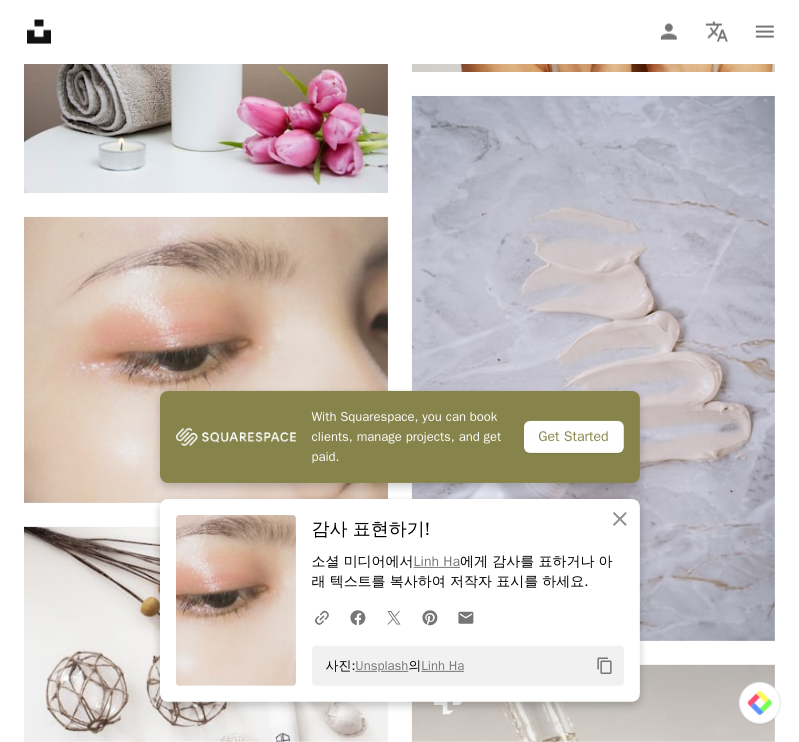 click on "즉시 사용 가능한 프리미엄 이미지입니다. 무제한 액세스가 가능합니다. A plus sign 매월 회원 전용 콘텐츠 추가 A plus sign 무제한 royalty-free 다운로드 A plus sign 일러스트 신규 A plus sign 강화된 법적 보호 매년 62% 할인 매월 €16 €6 EUR 매달 * Unsplash+ 구독 *매년 납부 시 선불로 €72 청구 해당 세금 별도. 자동으로 연장됩니다. 언제든지 취소 가능합니다." at bounding box center [422, 4214] 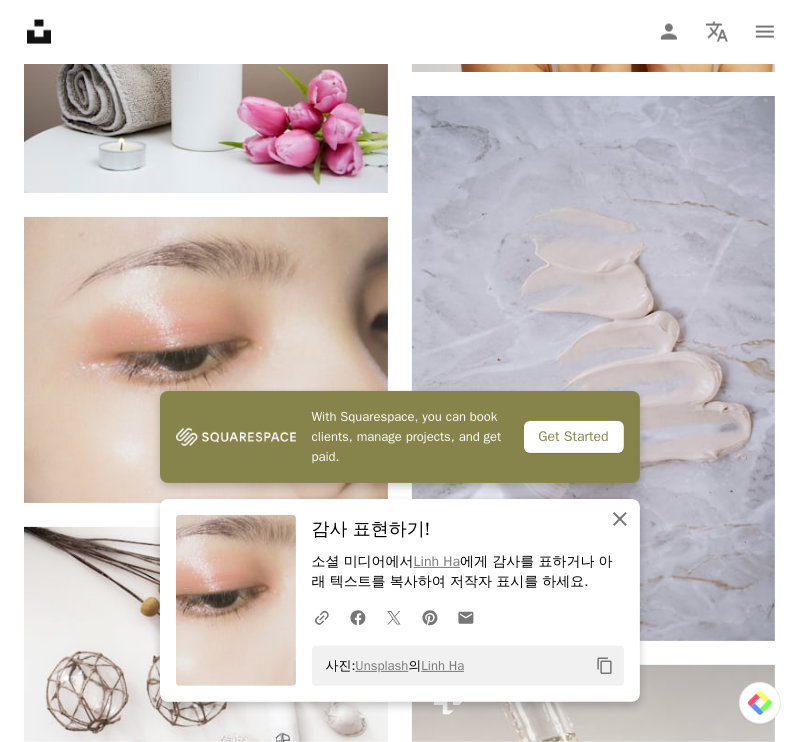 click on "An X shape" 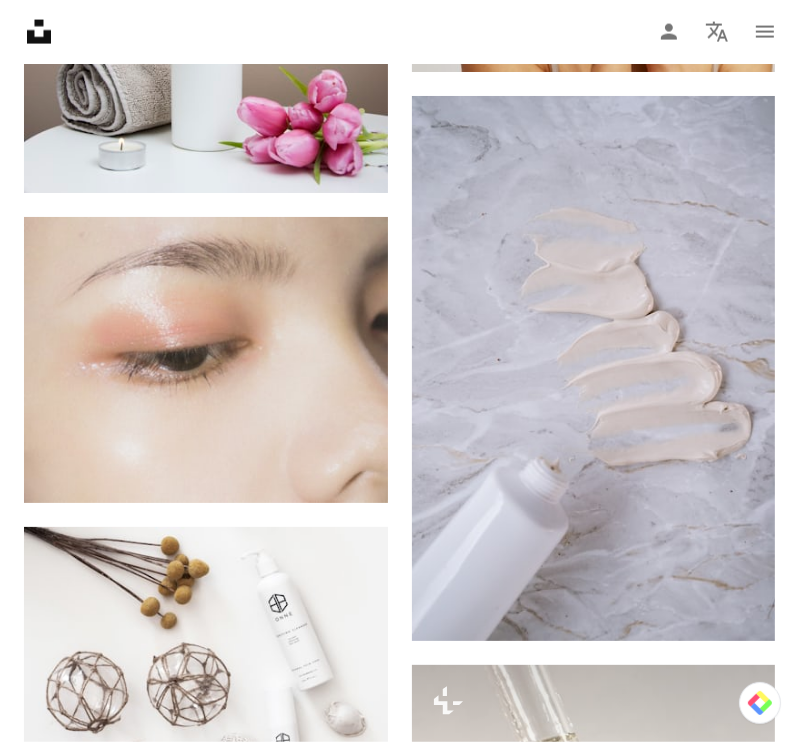 click on "An X shape" at bounding box center (20, 20) 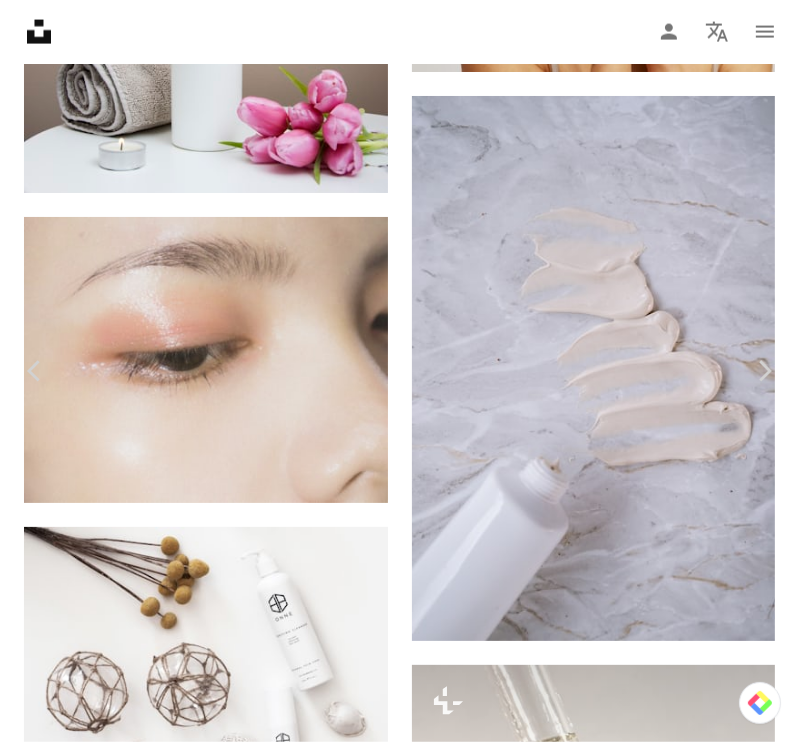 scroll, scrollTop: 21807, scrollLeft: 0, axis: vertical 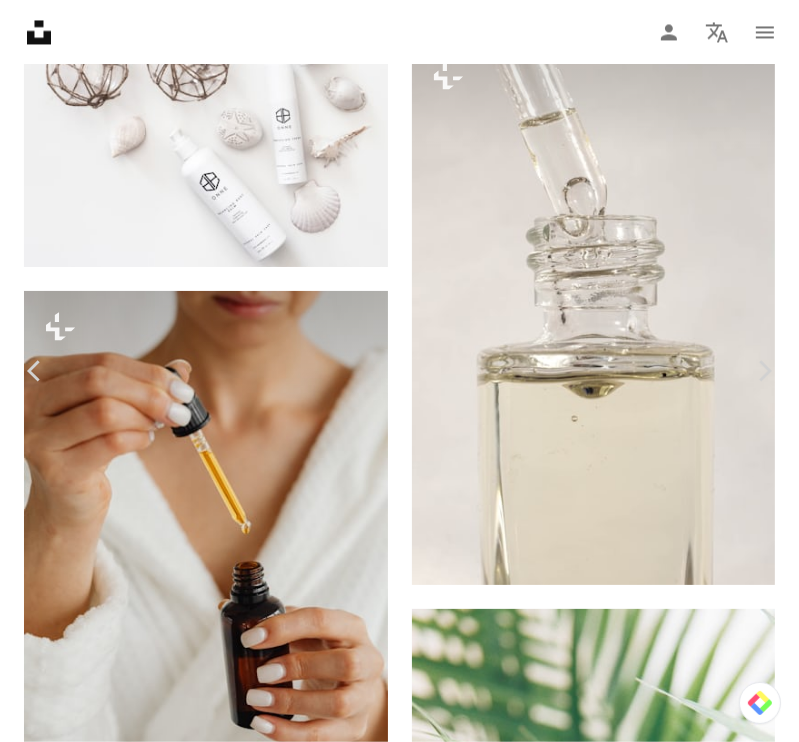 click on "An X shape" at bounding box center (20, 20) 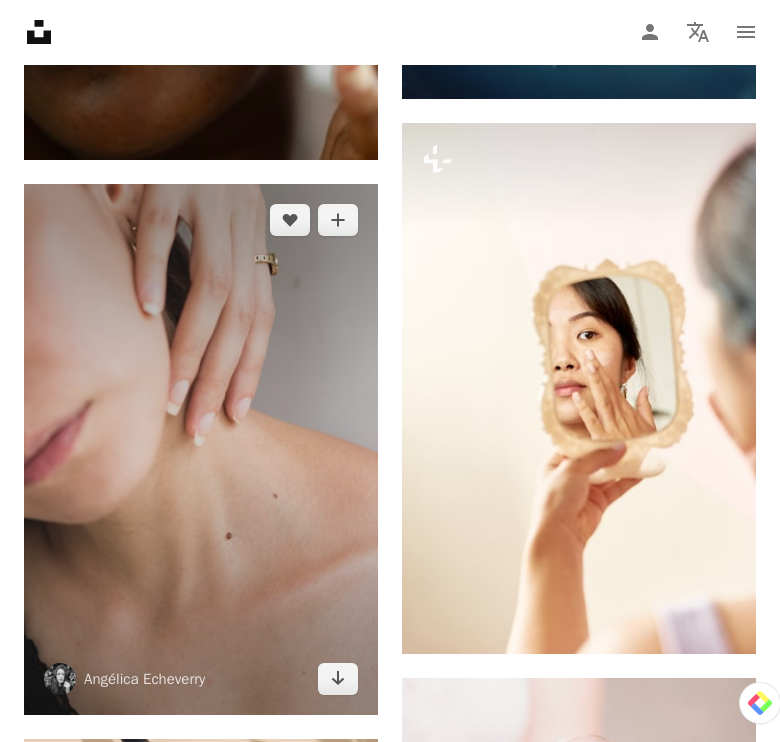 scroll, scrollTop: 24307, scrollLeft: 0, axis: vertical 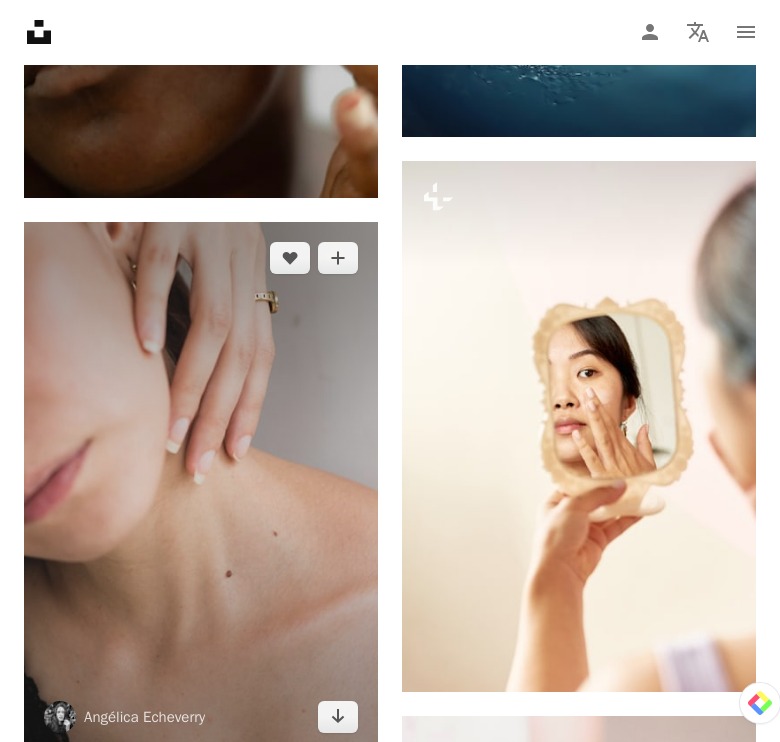 click at bounding box center [201, 487] 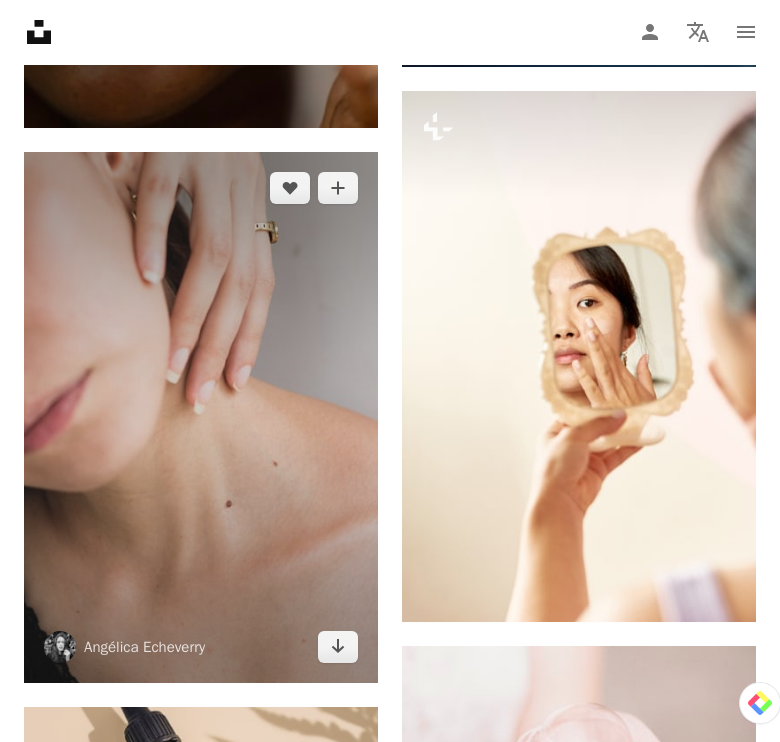 scroll, scrollTop: 24432, scrollLeft: 0, axis: vertical 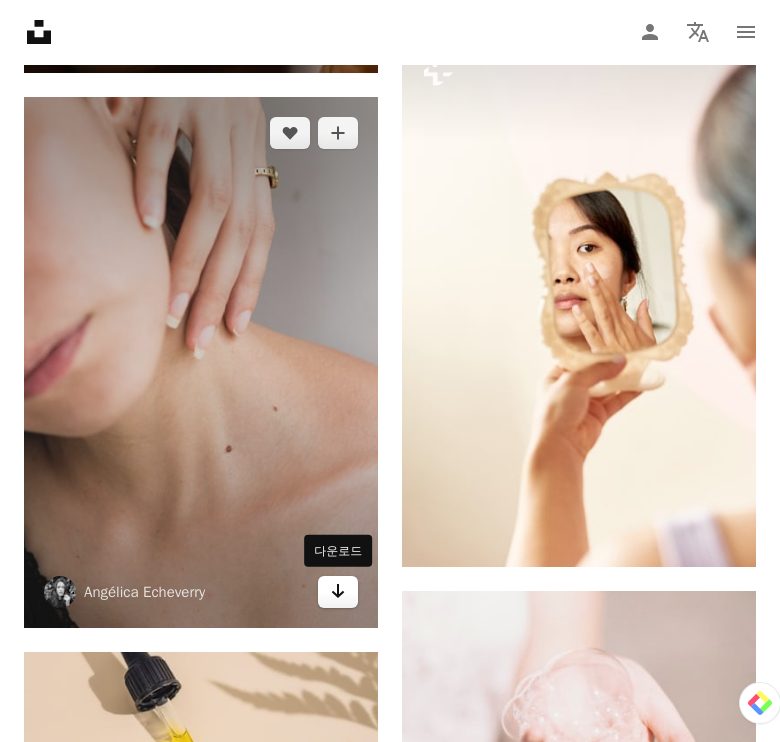 click 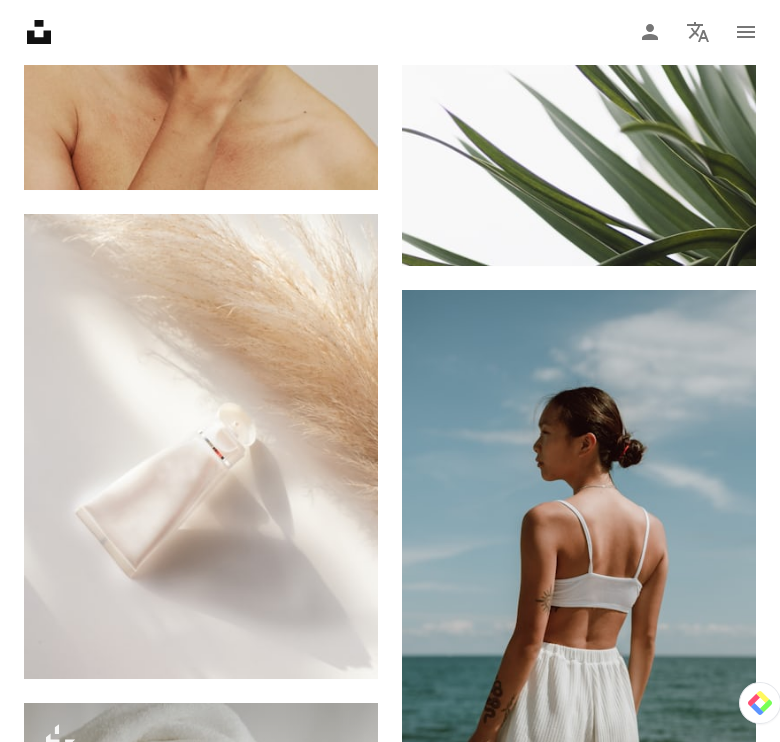 scroll, scrollTop: 47682, scrollLeft: 0, axis: vertical 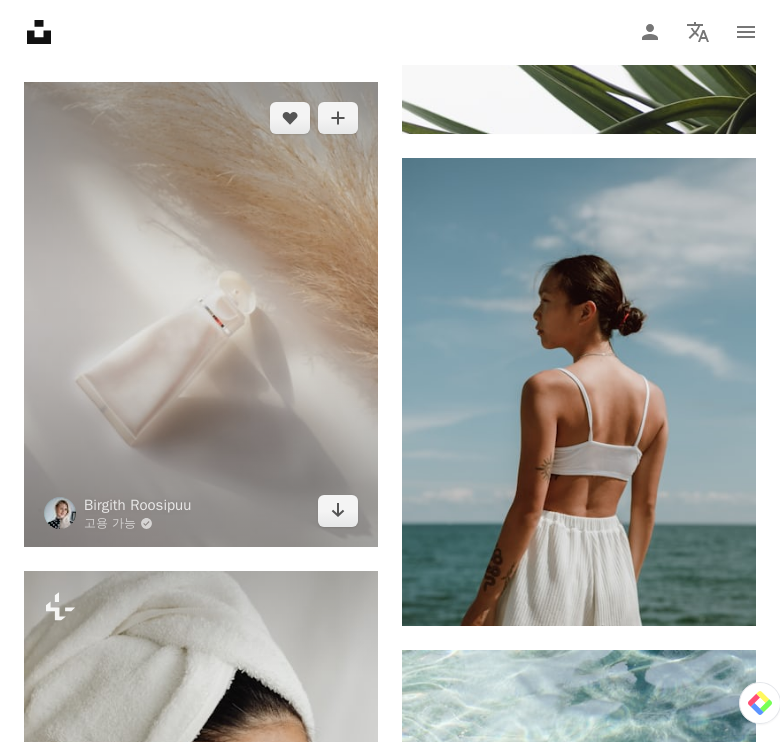 click at bounding box center (201, 314) 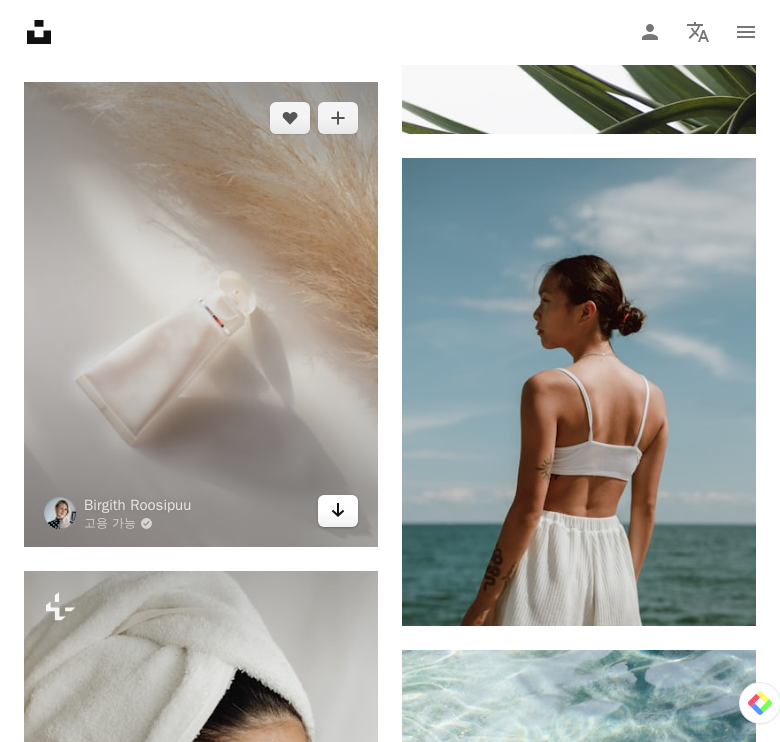 click on "Arrow pointing down" at bounding box center (338, 511) 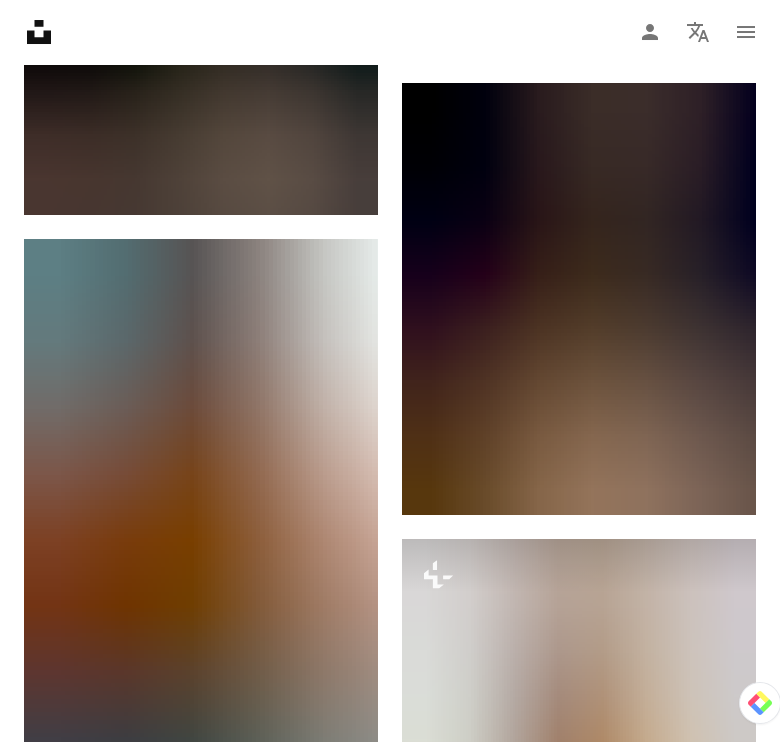 scroll, scrollTop: 138557, scrollLeft: 0, axis: vertical 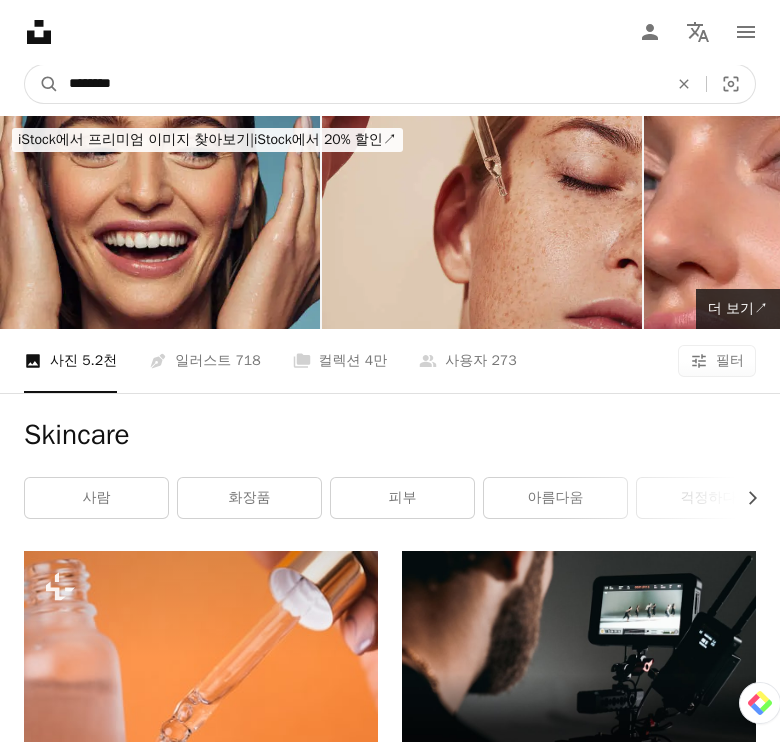 click on "********" at bounding box center [360, 84] 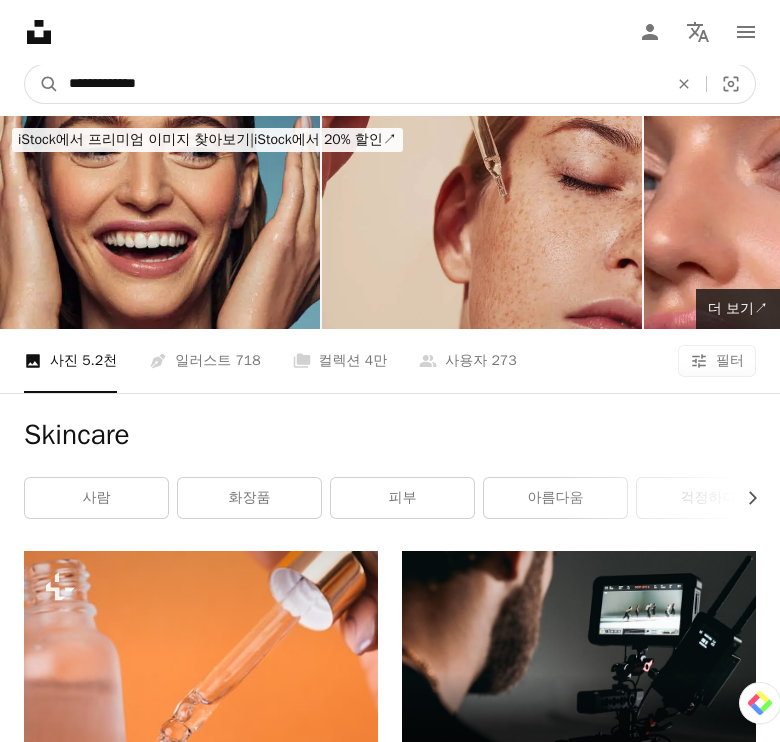 type on "**********" 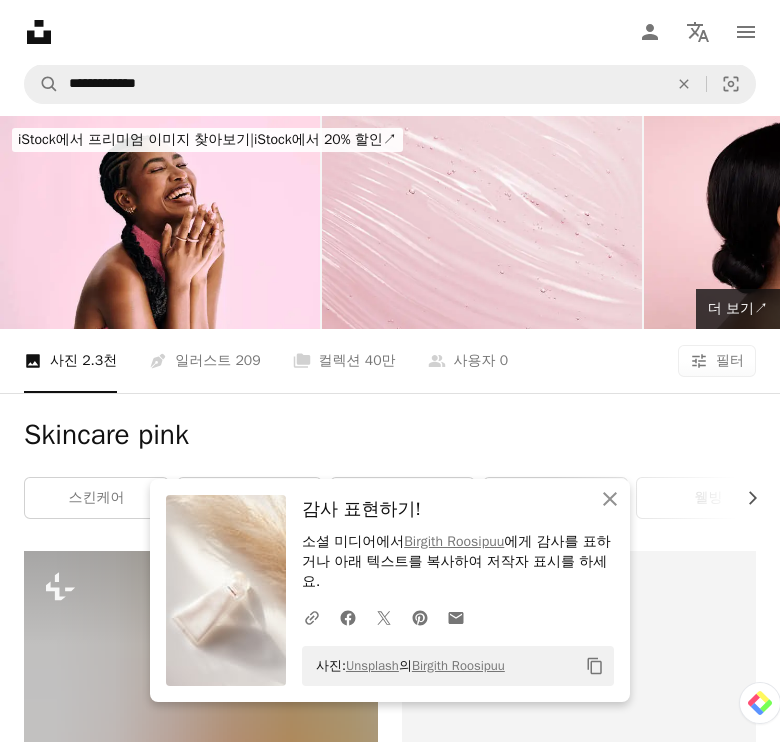 scroll, scrollTop: 124, scrollLeft: 0, axis: vertical 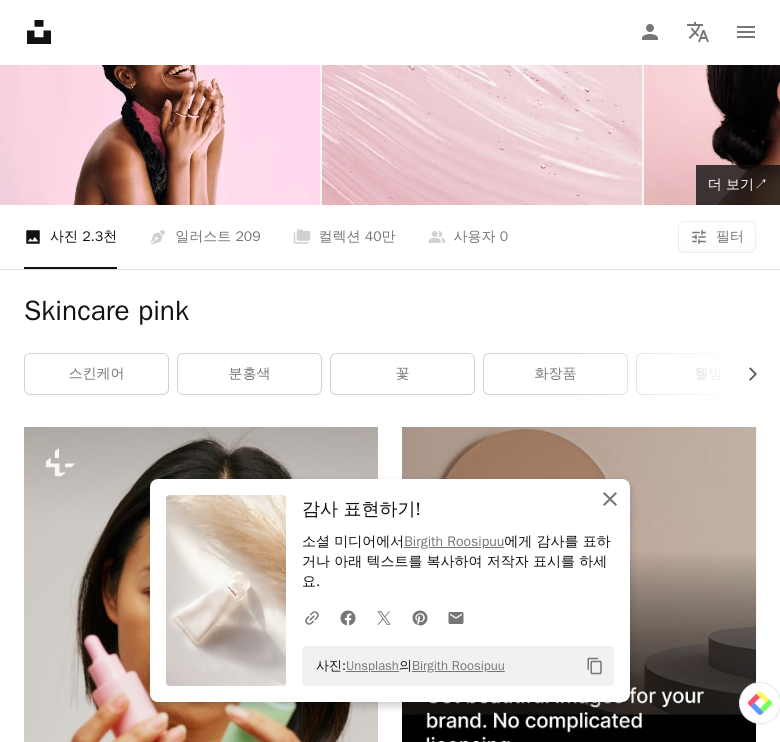click on "An X shape" 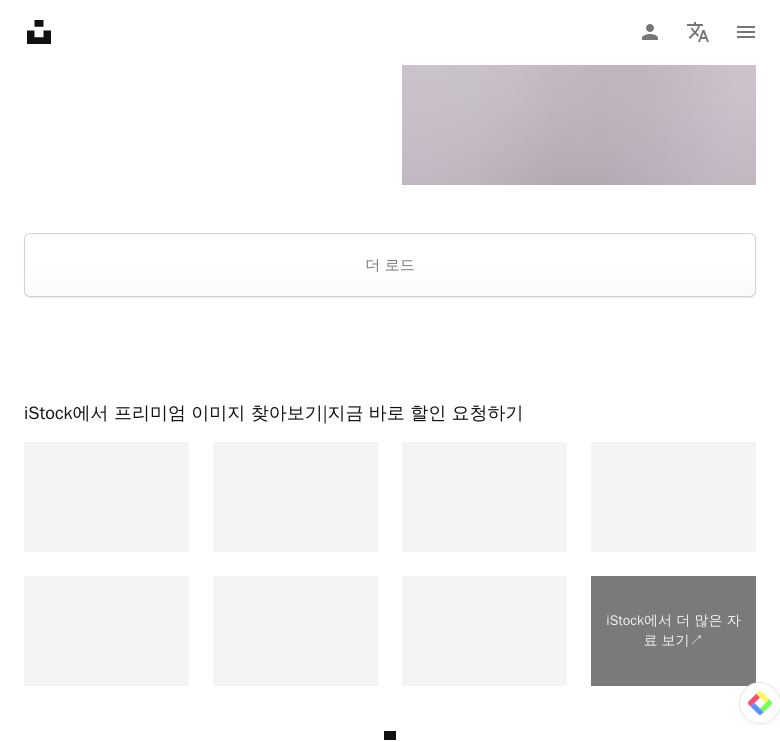 scroll, scrollTop: 4750, scrollLeft: 0, axis: vertical 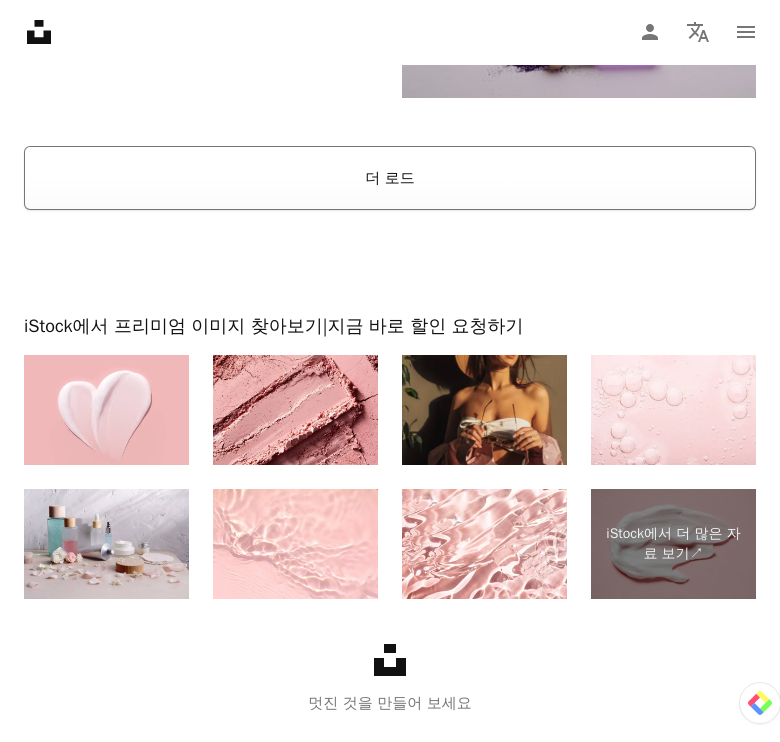 click on "더 로드" at bounding box center (390, 178) 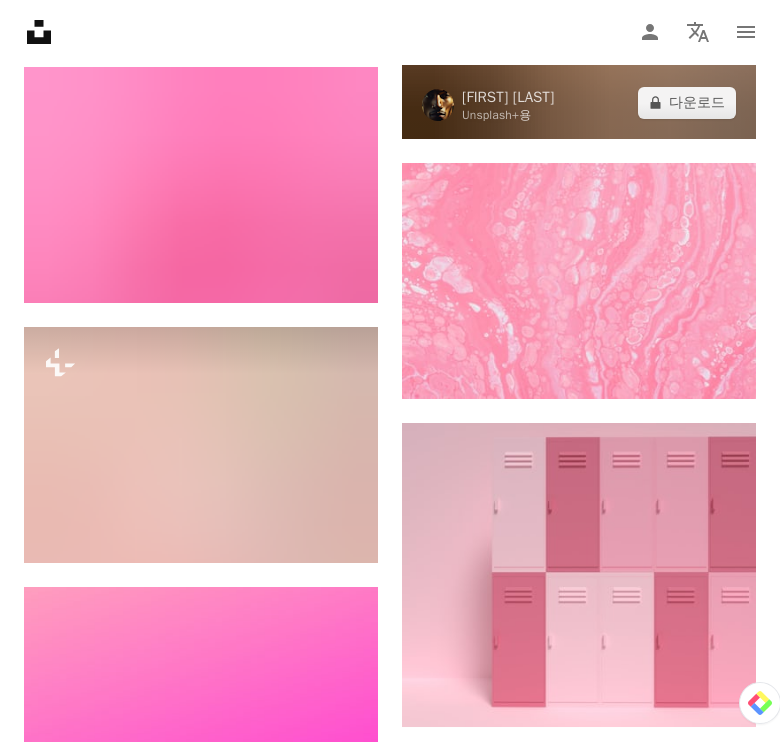 scroll, scrollTop: 17500, scrollLeft: 0, axis: vertical 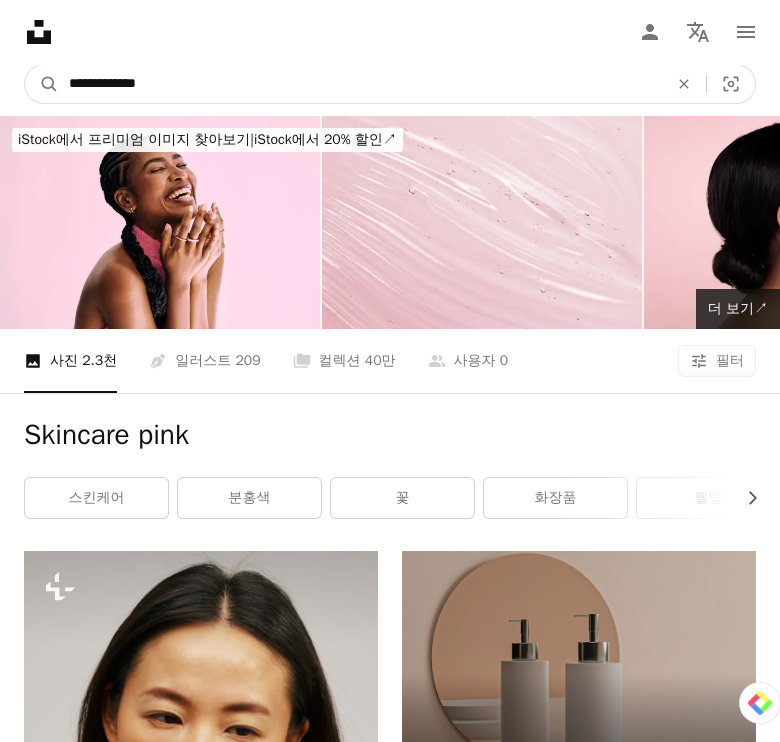 click on "**********" at bounding box center [360, 84] 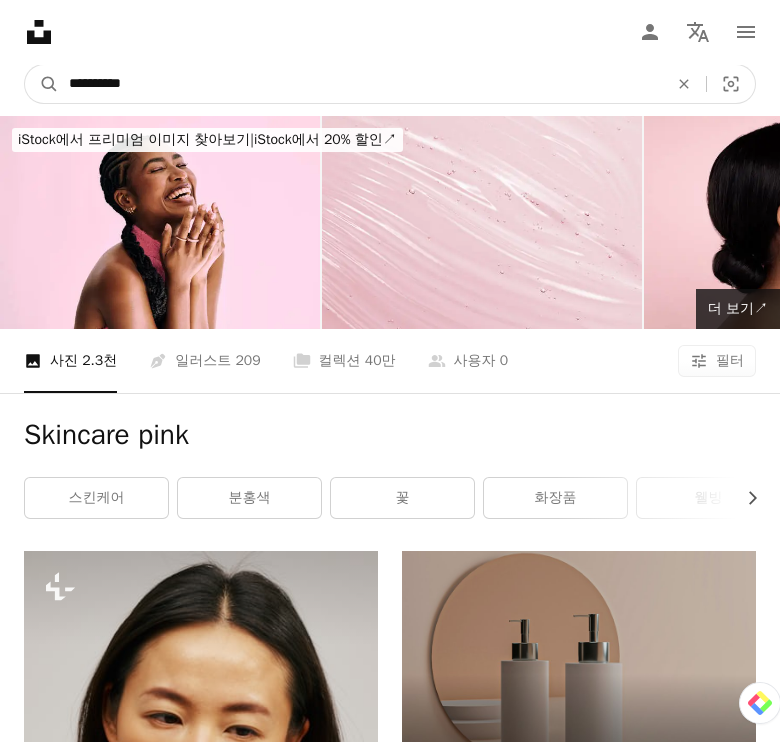 type on "**********" 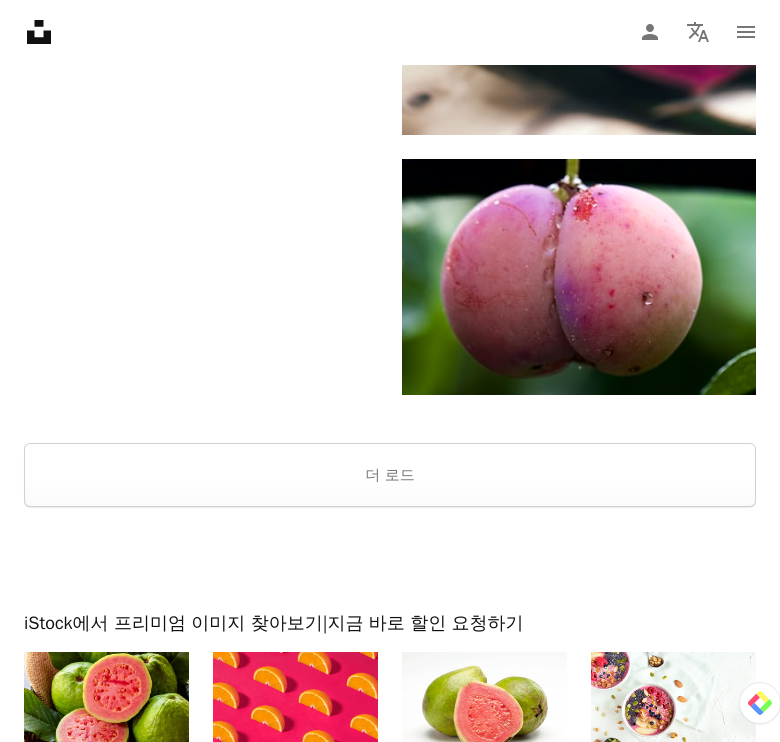 scroll, scrollTop: 4250, scrollLeft: 0, axis: vertical 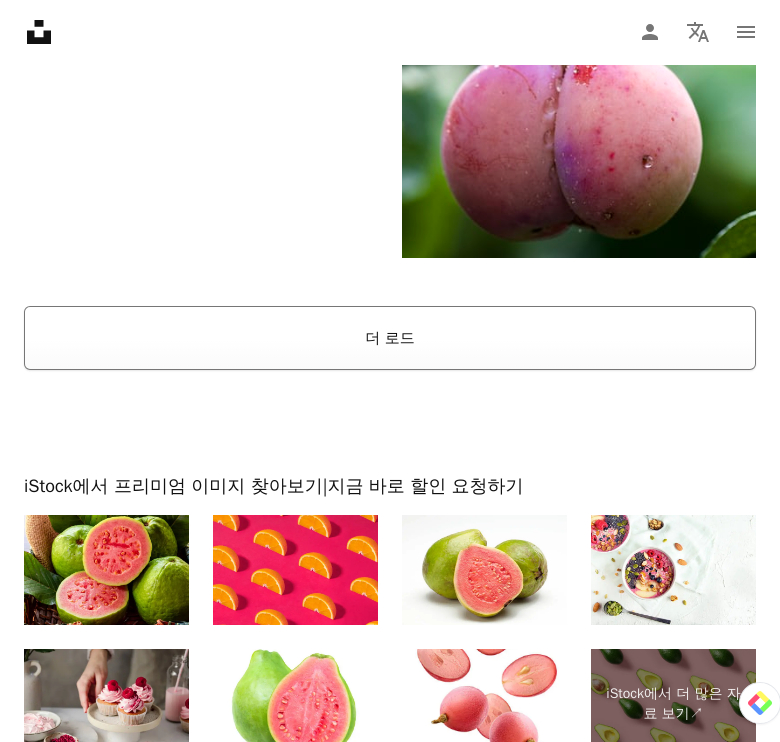 click on "더 로드" at bounding box center [390, 338] 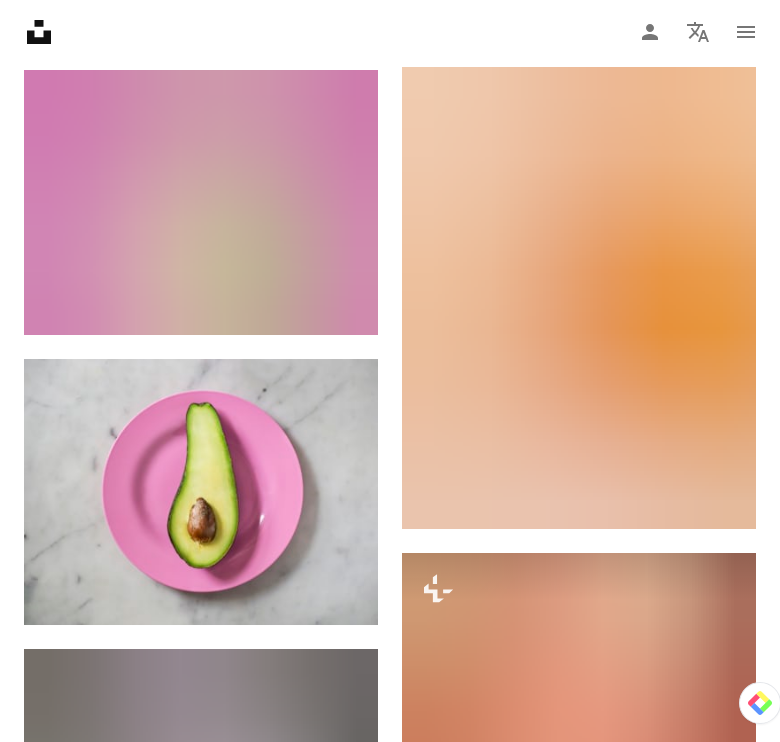 scroll, scrollTop: 24000, scrollLeft: 0, axis: vertical 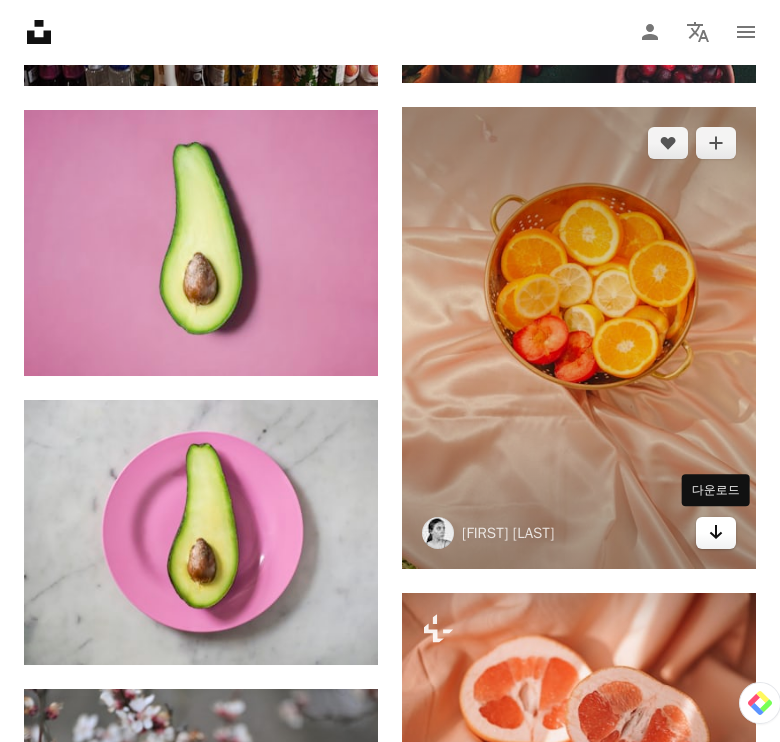 click on "Arrow pointing down" at bounding box center [716, 533] 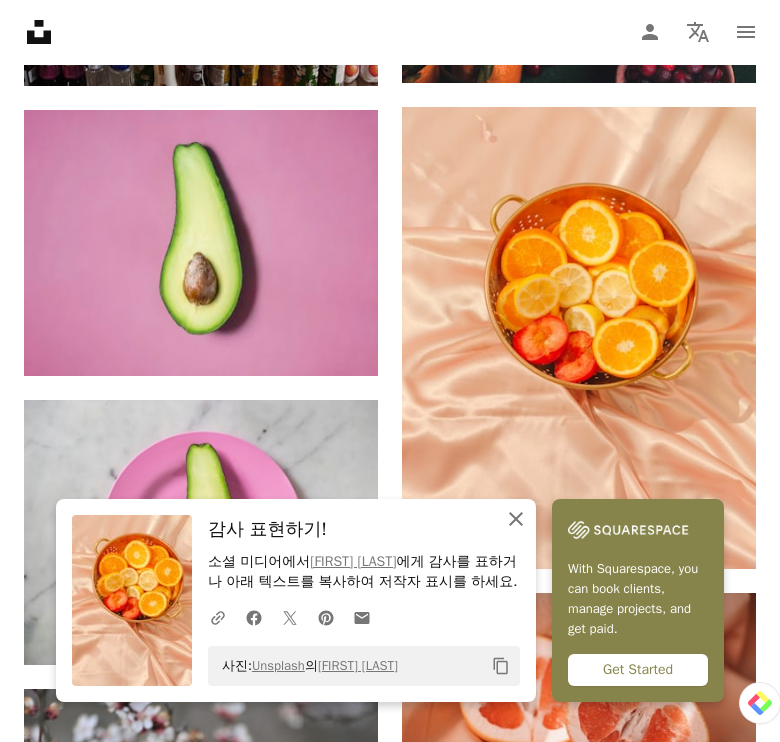 click on "An X shape" 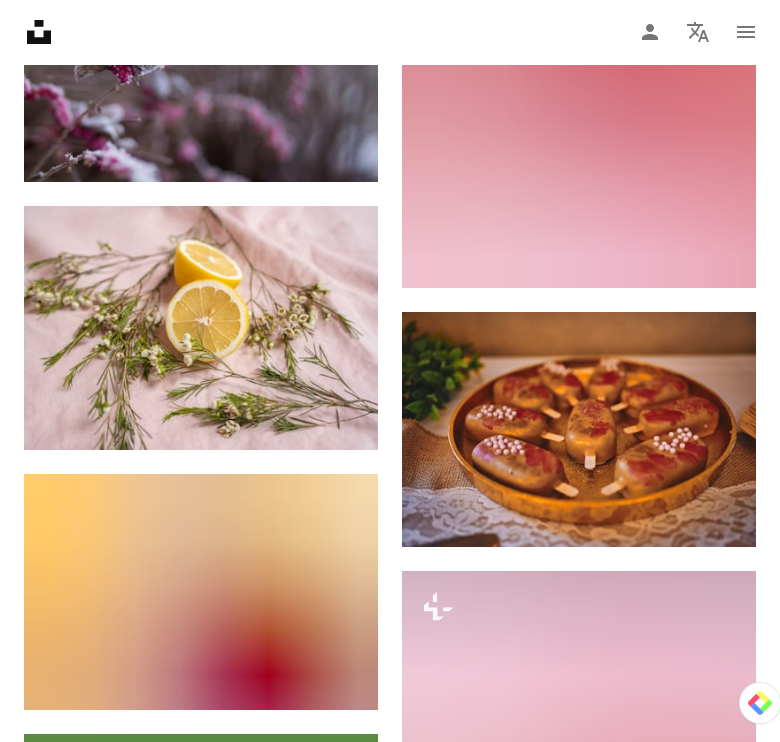 scroll, scrollTop: 34625, scrollLeft: 0, axis: vertical 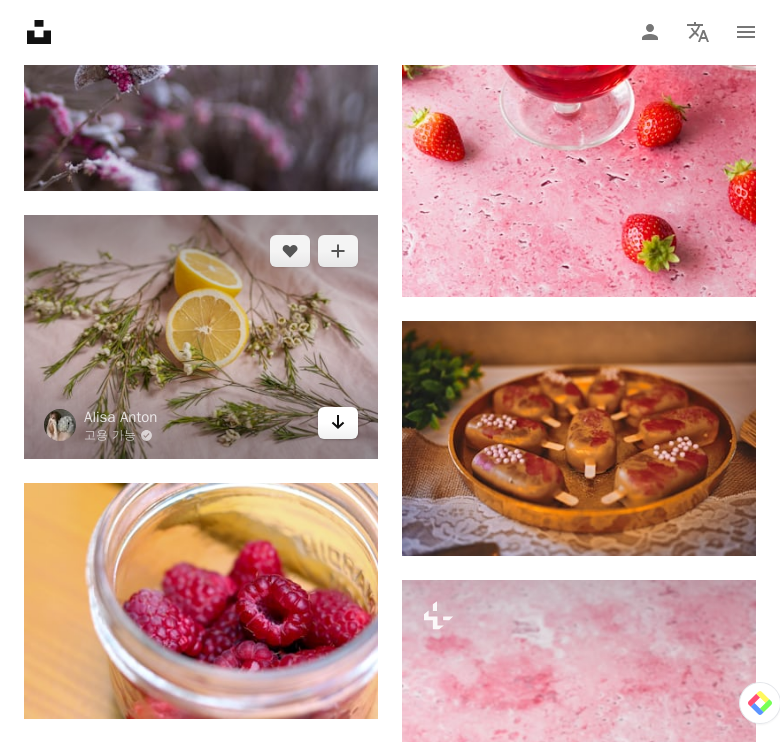 click on "Arrow pointing down" at bounding box center (338, 423) 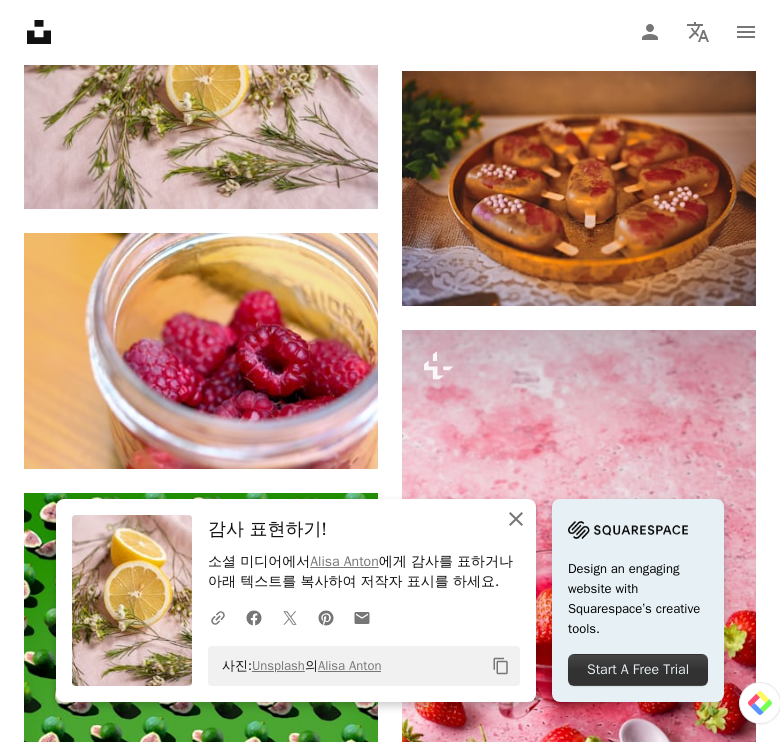click 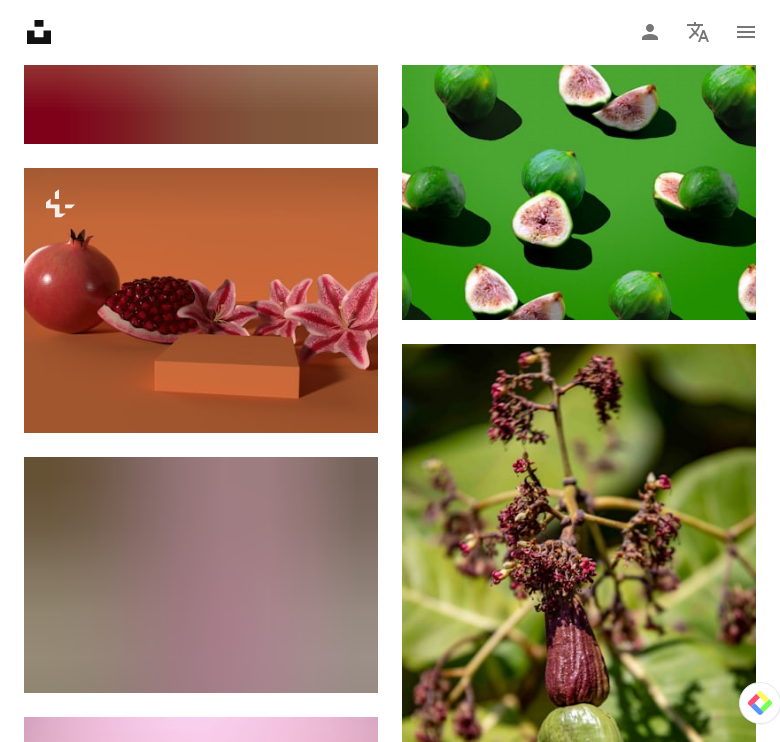scroll, scrollTop: 48125, scrollLeft: 0, axis: vertical 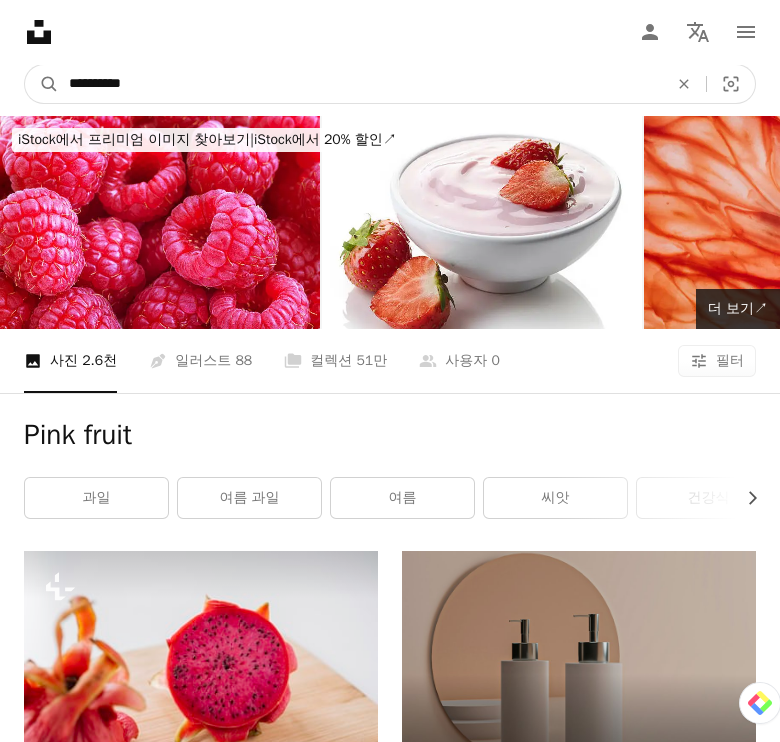 drag, startPoint x: 264, startPoint y: 82, endPoint x: -1, endPoint y: 57, distance: 266.17664 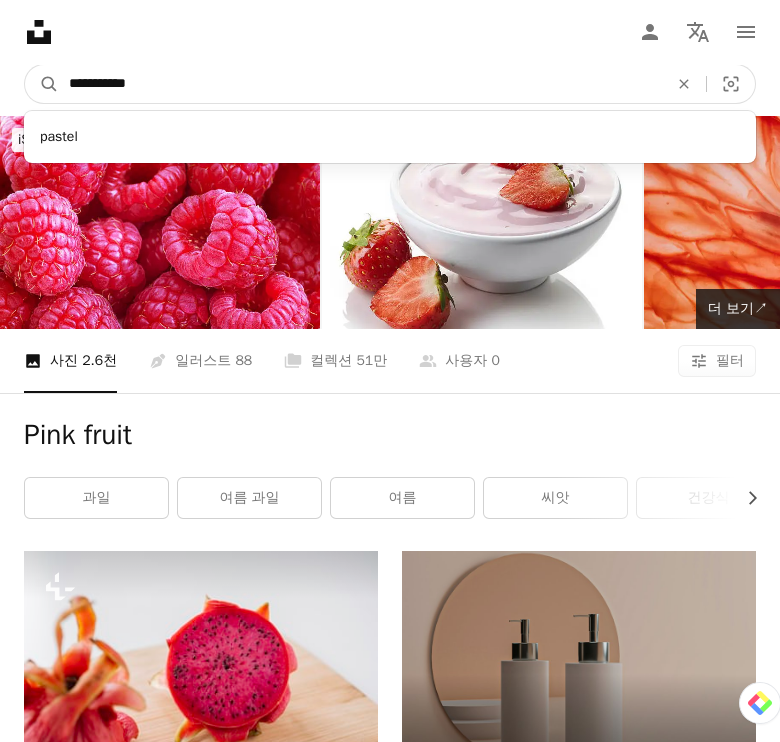 type on "**********" 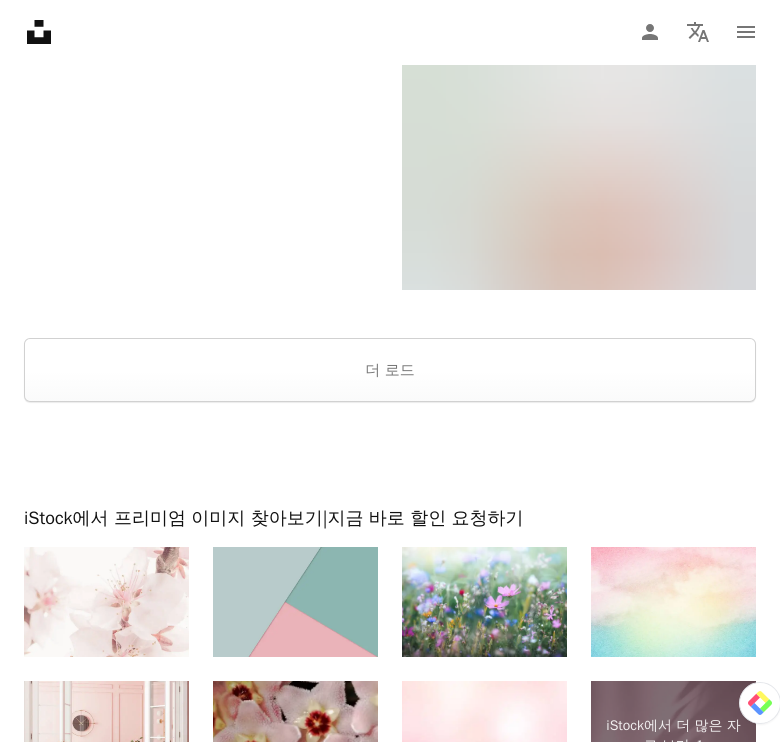scroll, scrollTop: 4375, scrollLeft: 0, axis: vertical 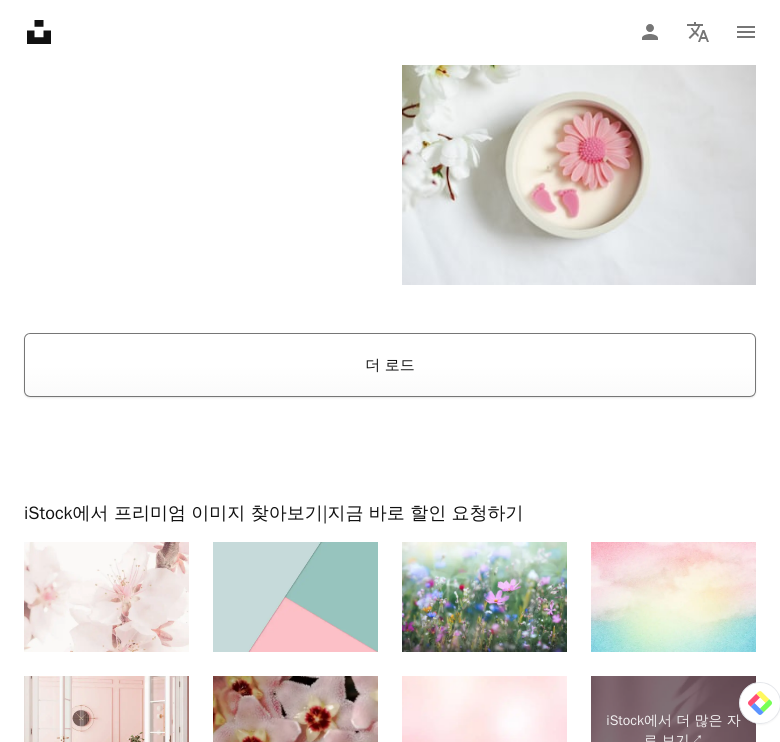 click on "더 로드" at bounding box center (390, 365) 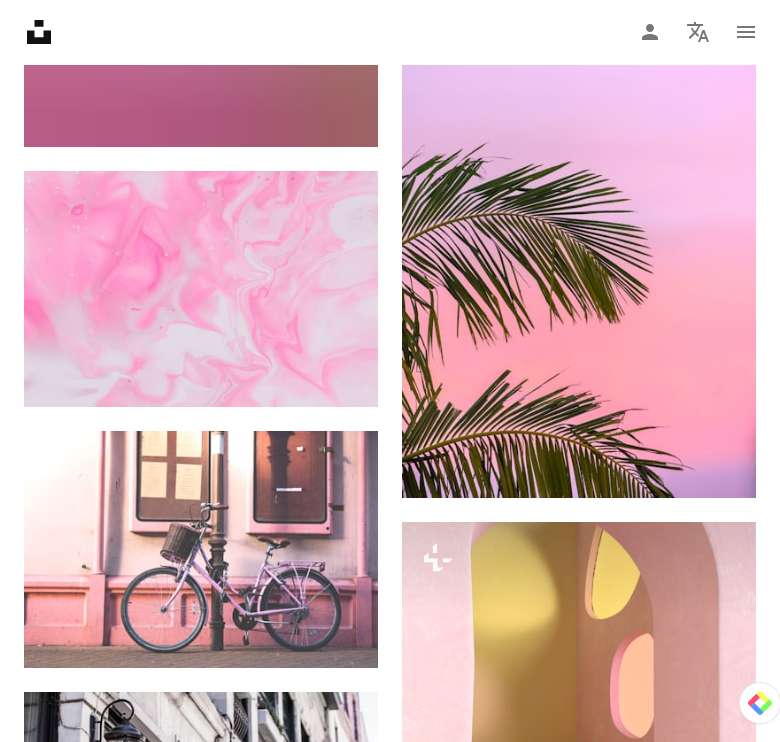 scroll, scrollTop: 27874, scrollLeft: 0, axis: vertical 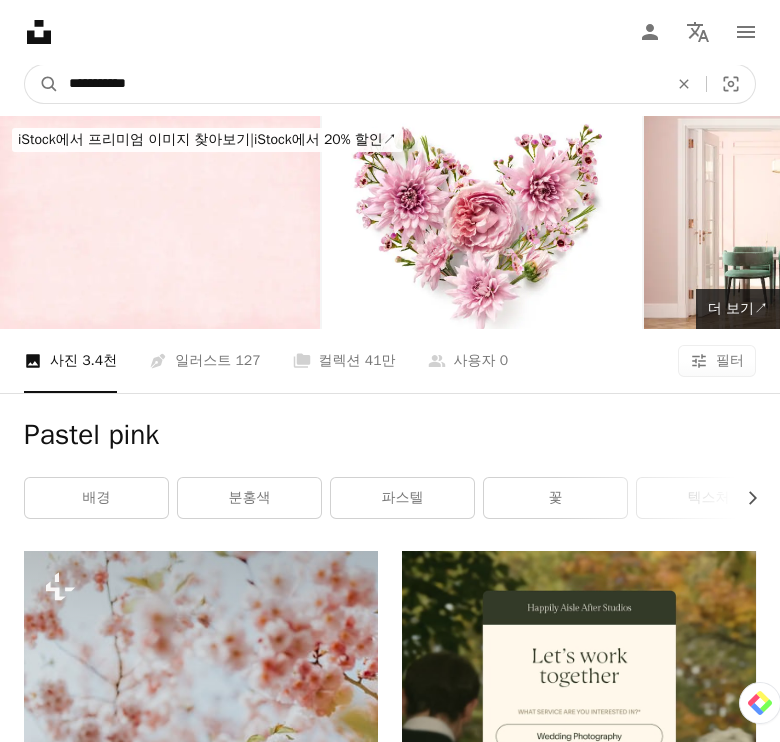 click on "**********" at bounding box center [360, 84] 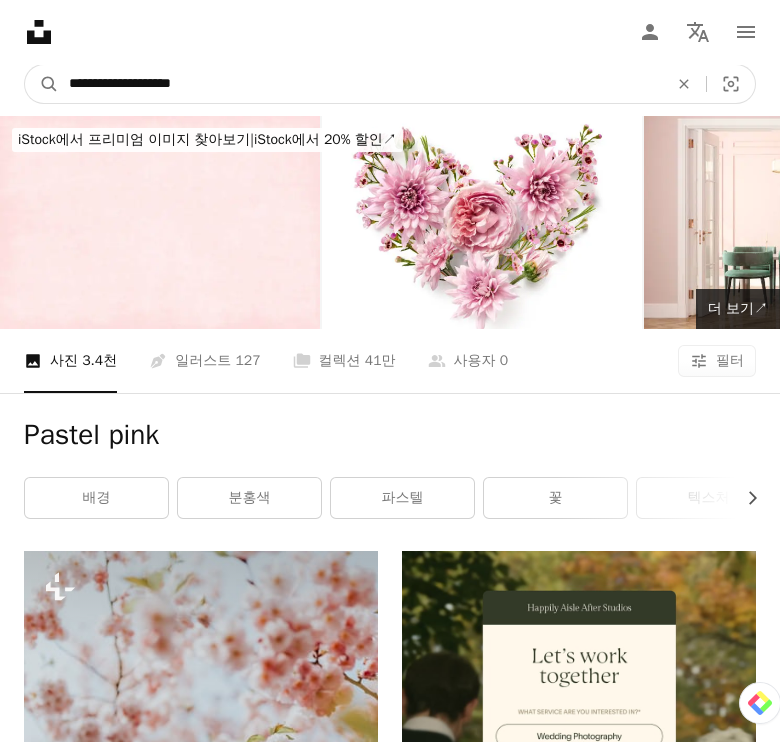 type on "**********" 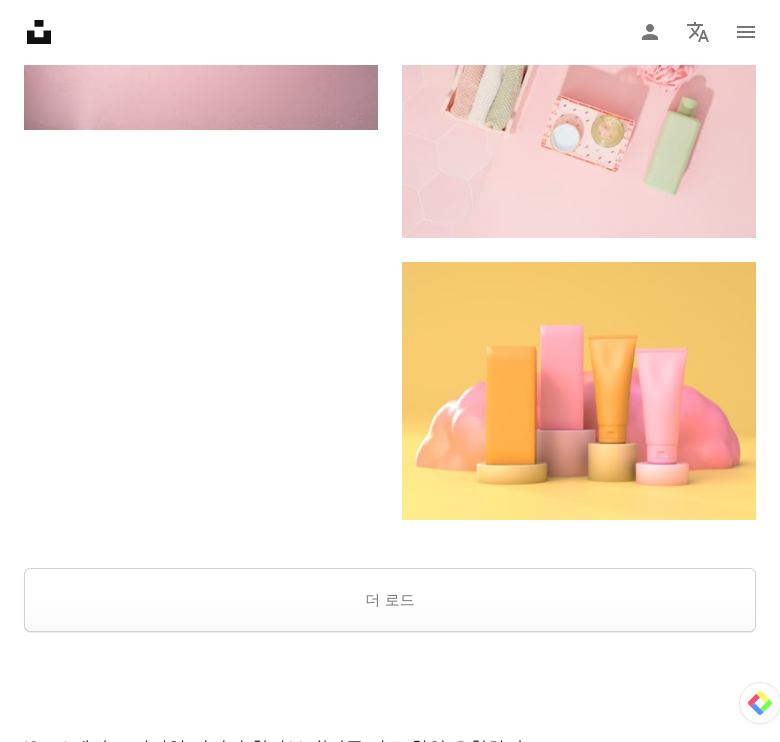 scroll, scrollTop: 4125, scrollLeft: 0, axis: vertical 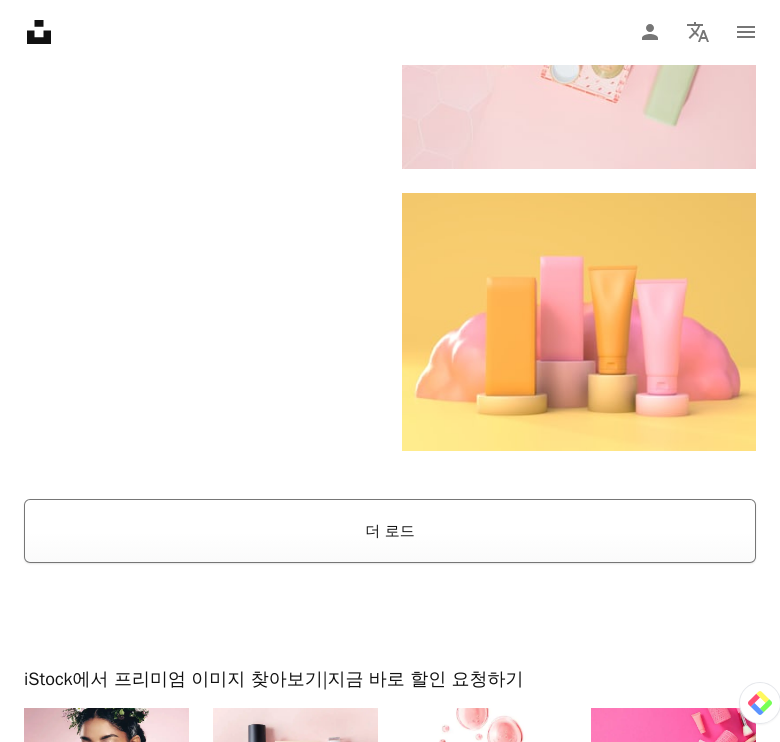 click on "더 로드" at bounding box center [390, 531] 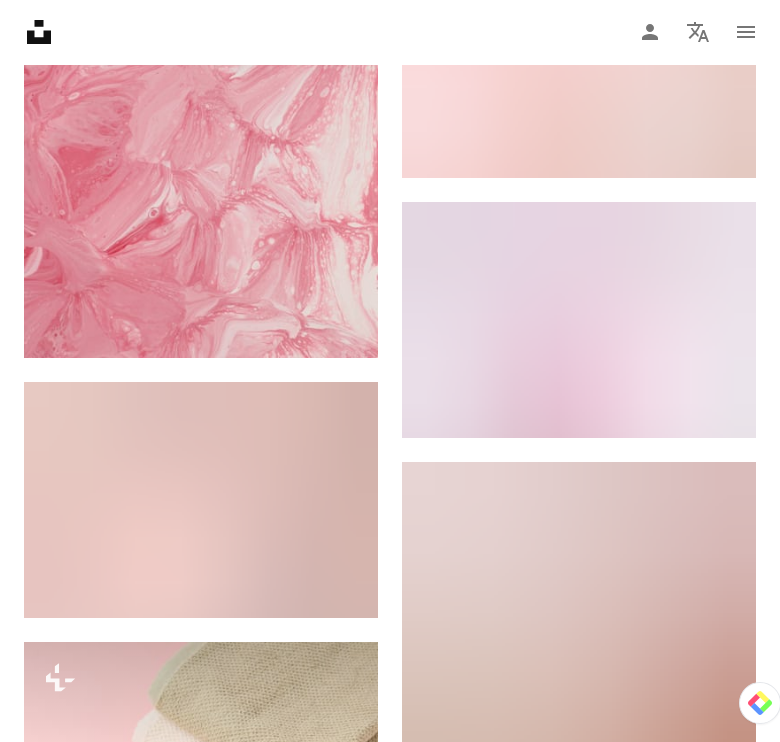 scroll, scrollTop: 7749, scrollLeft: 0, axis: vertical 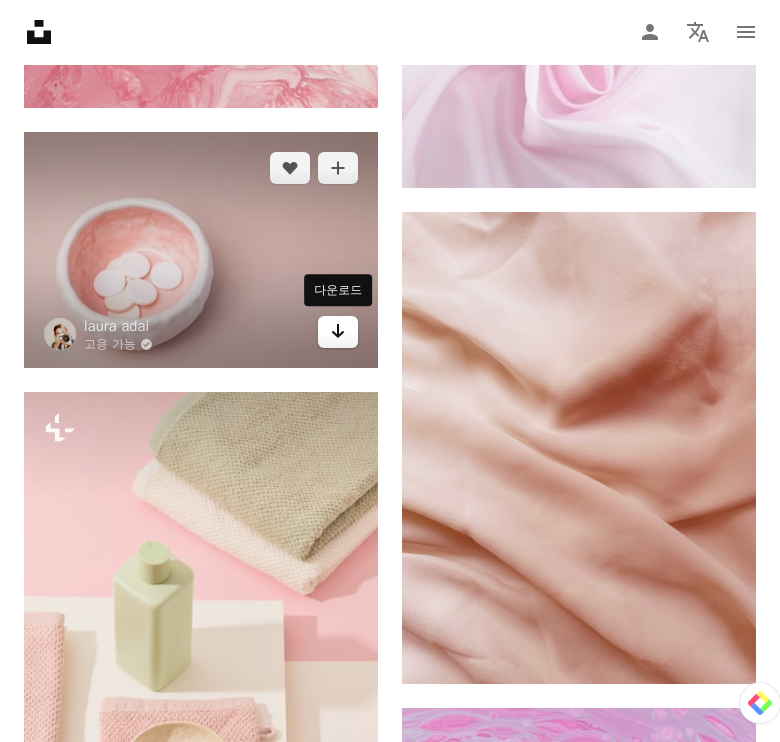 click 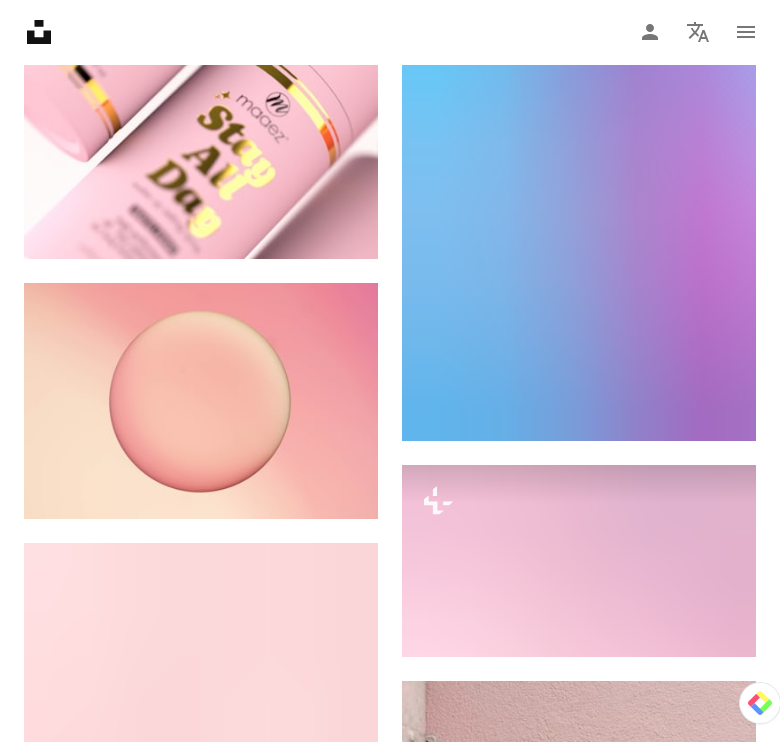 scroll, scrollTop: 31999, scrollLeft: 0, axis: vertical 